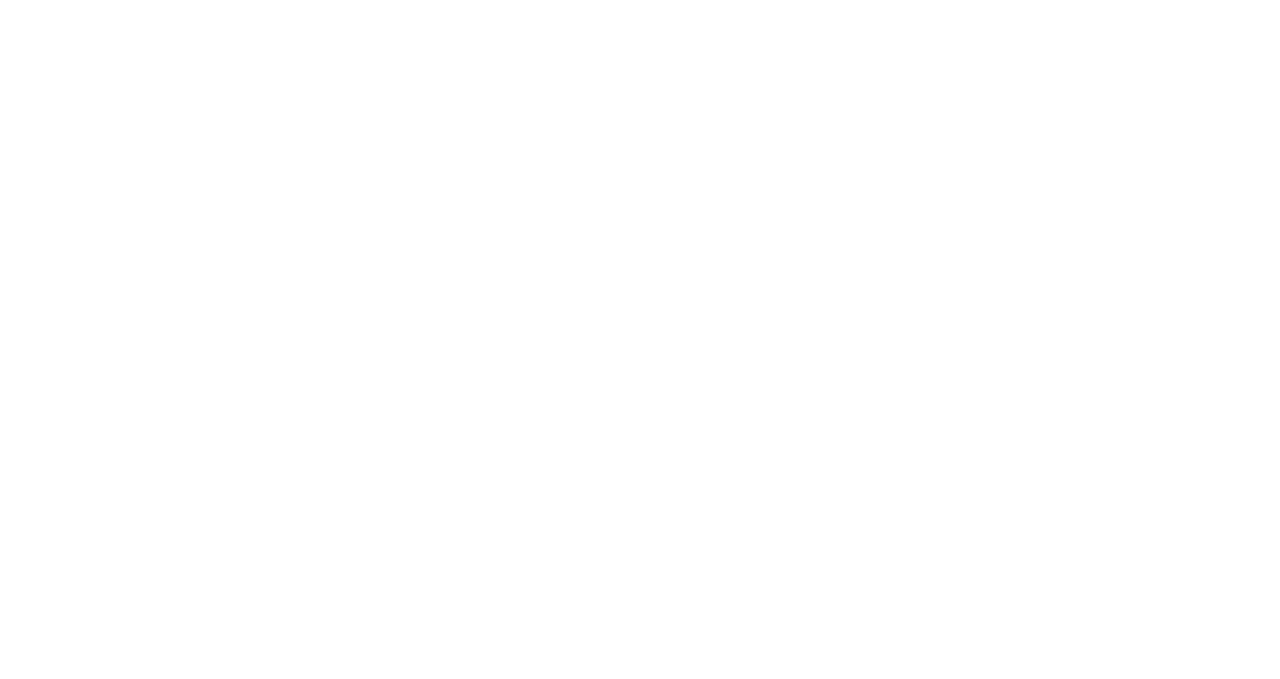 scroll, scrollTop: 0, scrollLeft: 0, axis: both 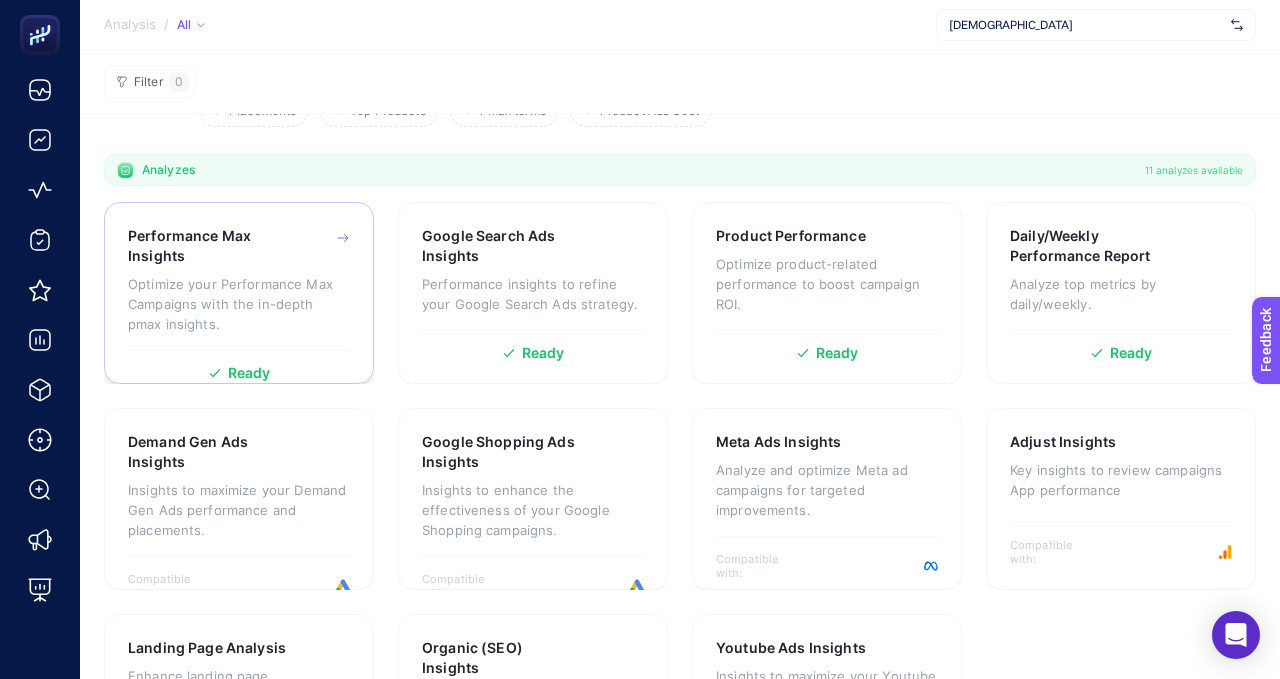 click on "Ready" at bounding box center [239, 365] 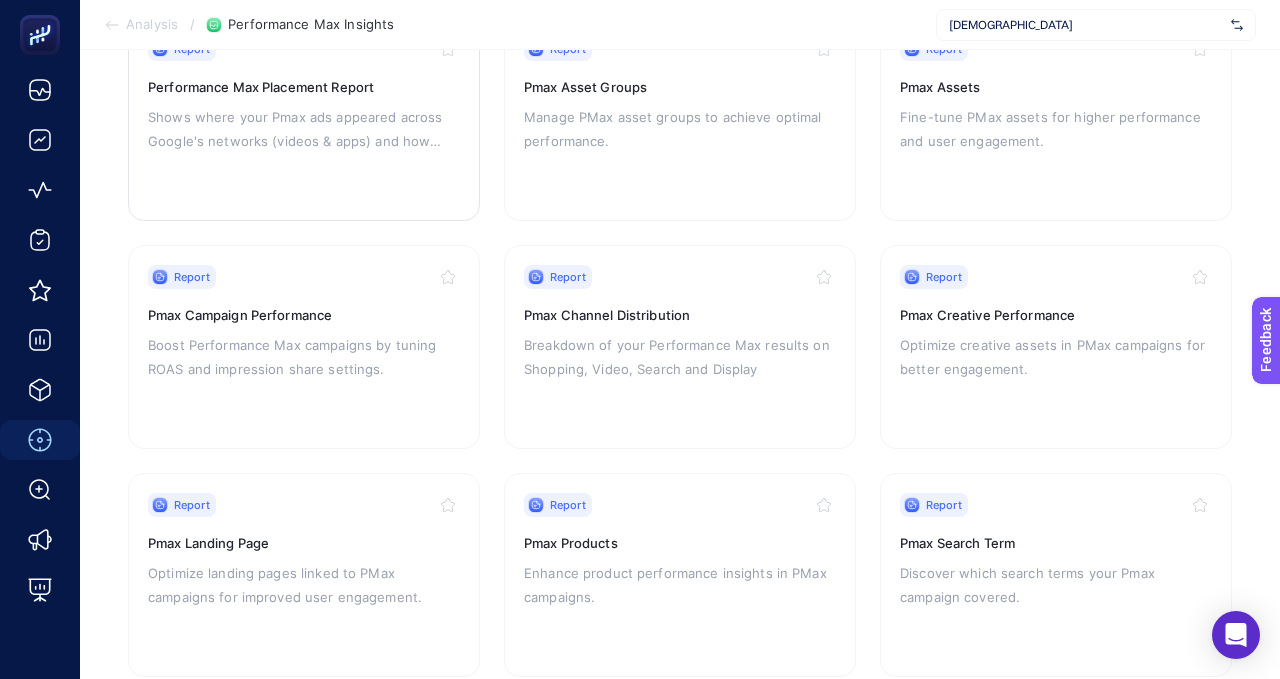 scroll, scrollTop: 265, scrollLeft: 0, axis: vertical 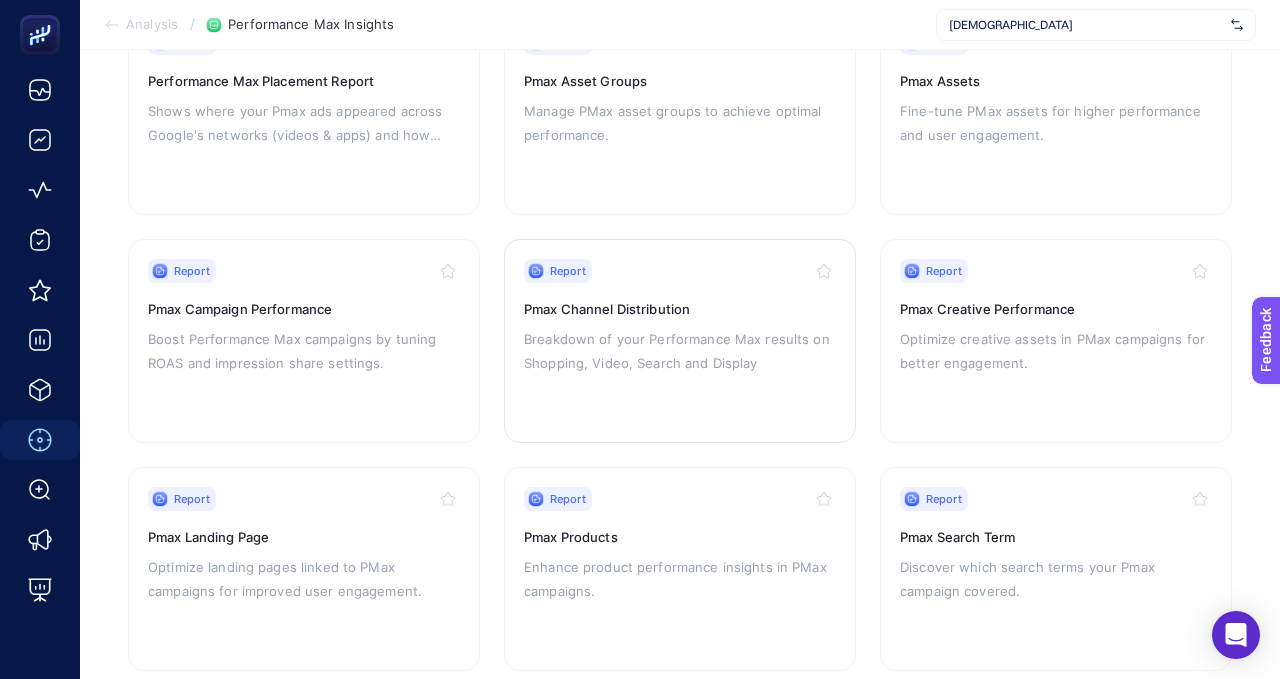 click on "Report Pmax Channel Distribution Breakdown of your Performance Max results on Shopping, Video, Search and Display" at bounding box center (680, 341) 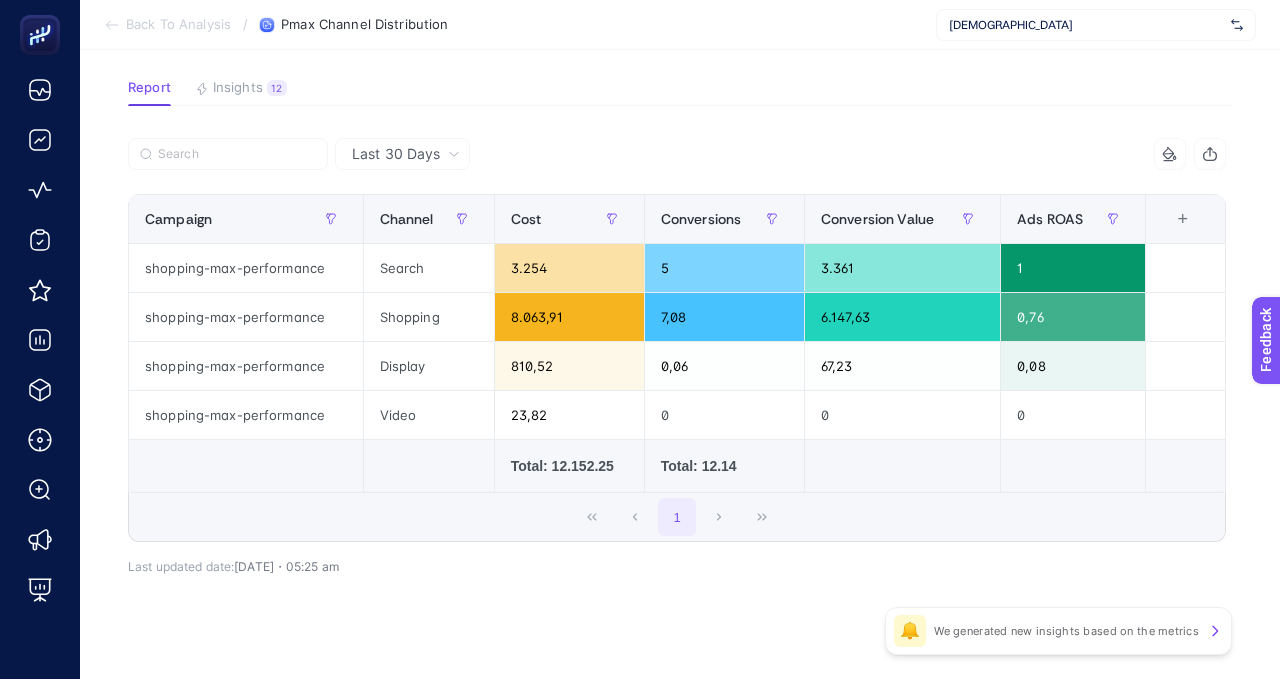 scroll, scrollTop: 120, scrollLeft: 0, axis: vertical 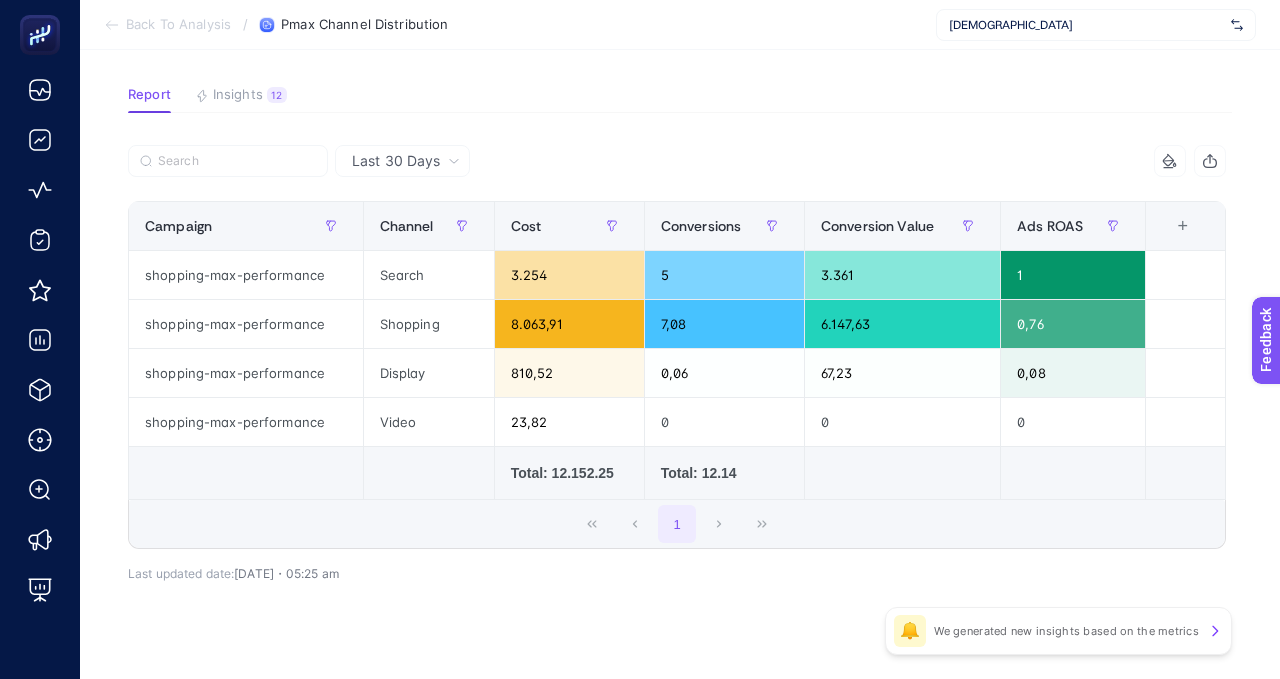 click 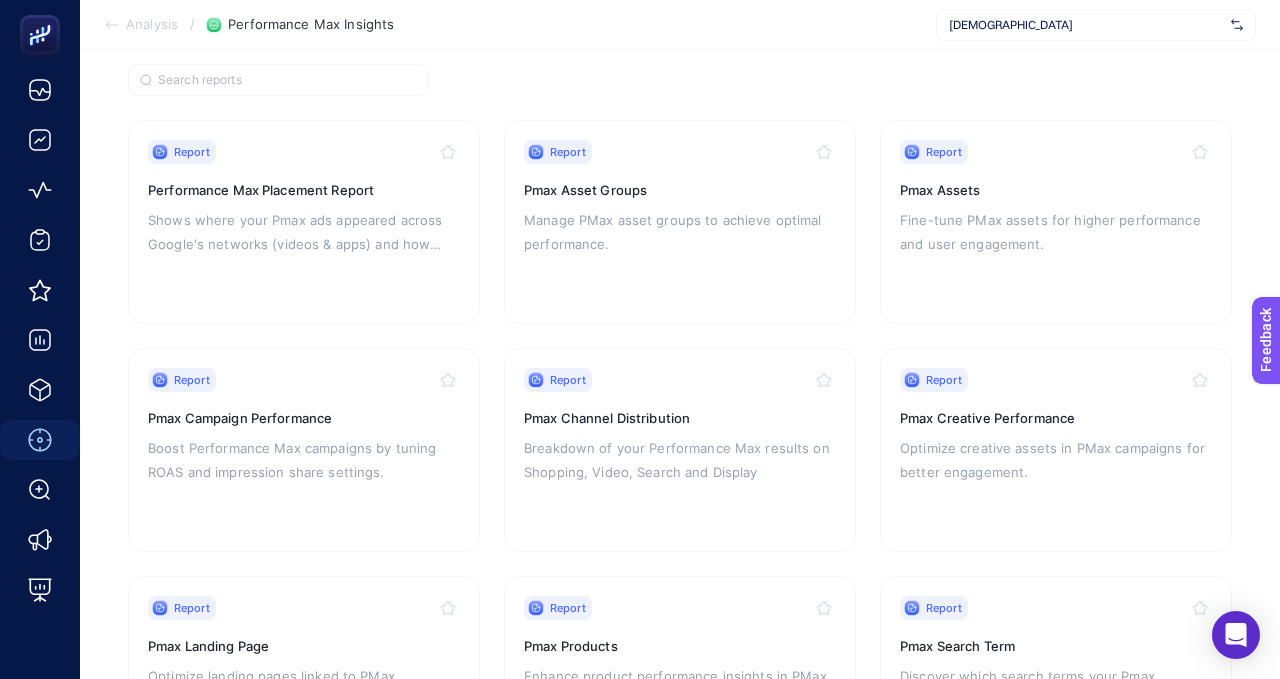 scroll, scrollTop: 159, scrollLeft: 0, axis: vertical 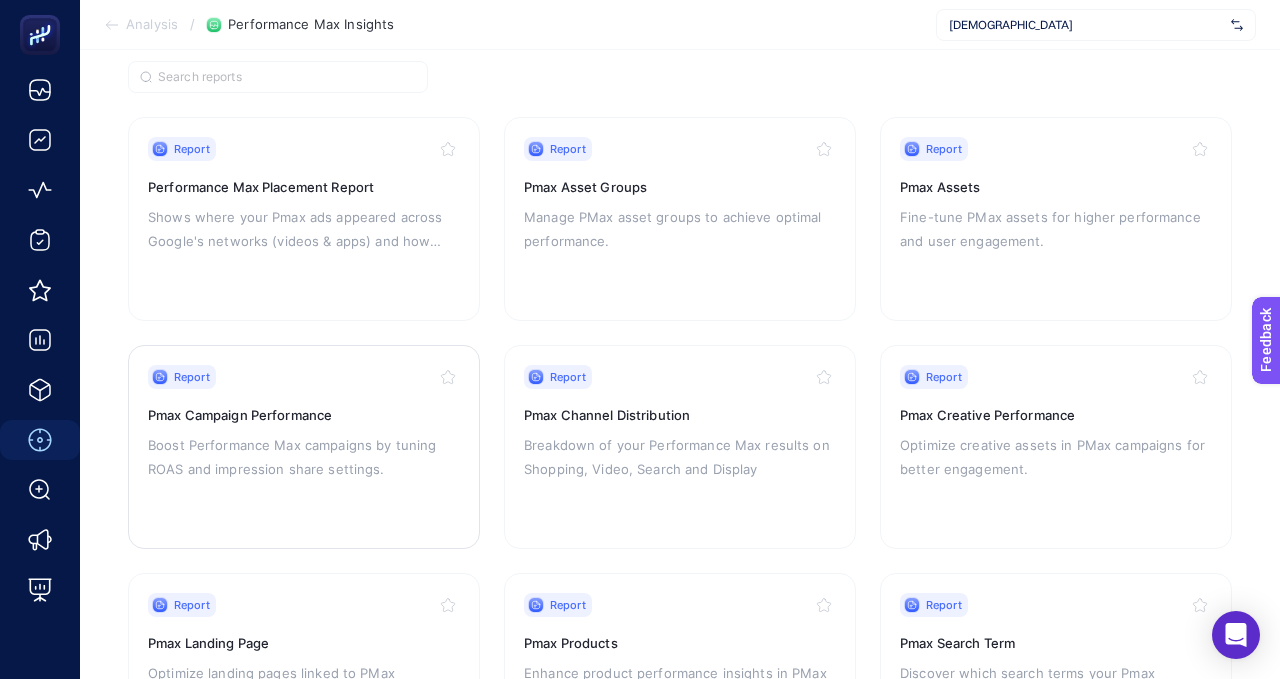 click on "Boost Performance Max campaigns by tuning ROAS and impression share settings." at bounding box center [304, 457] 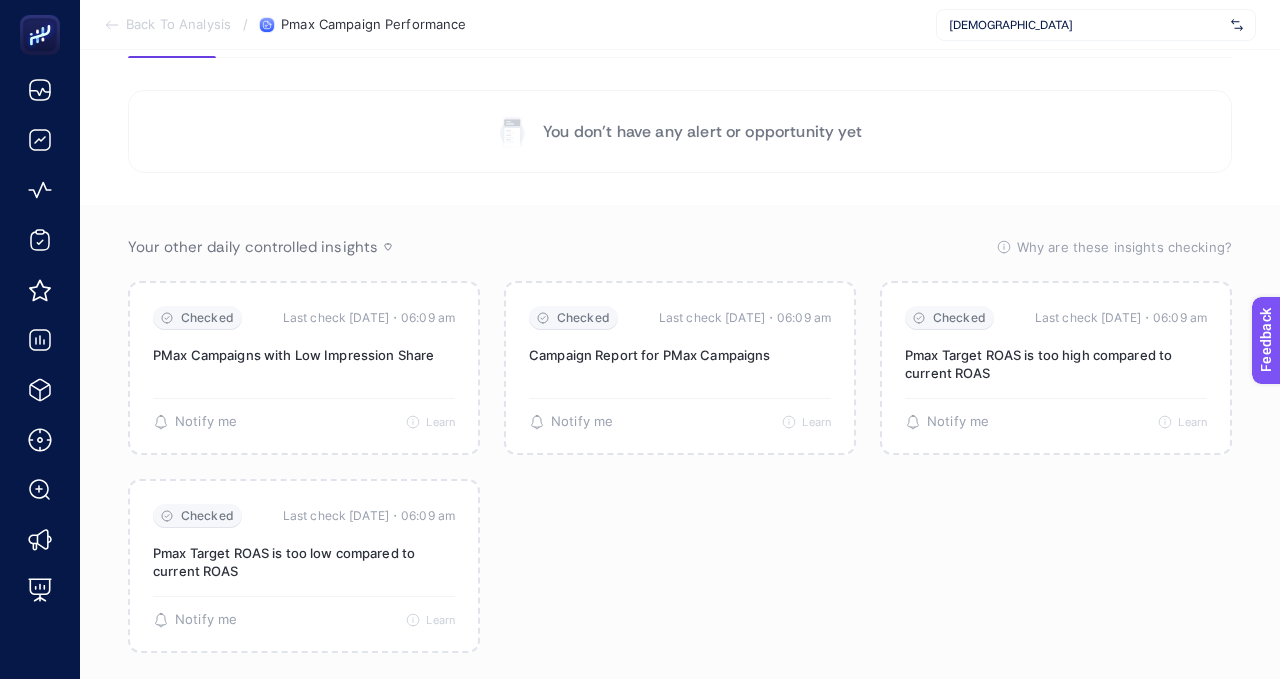 scroll, scrollTop: 210, scrollLeft: 0, axis: vertical 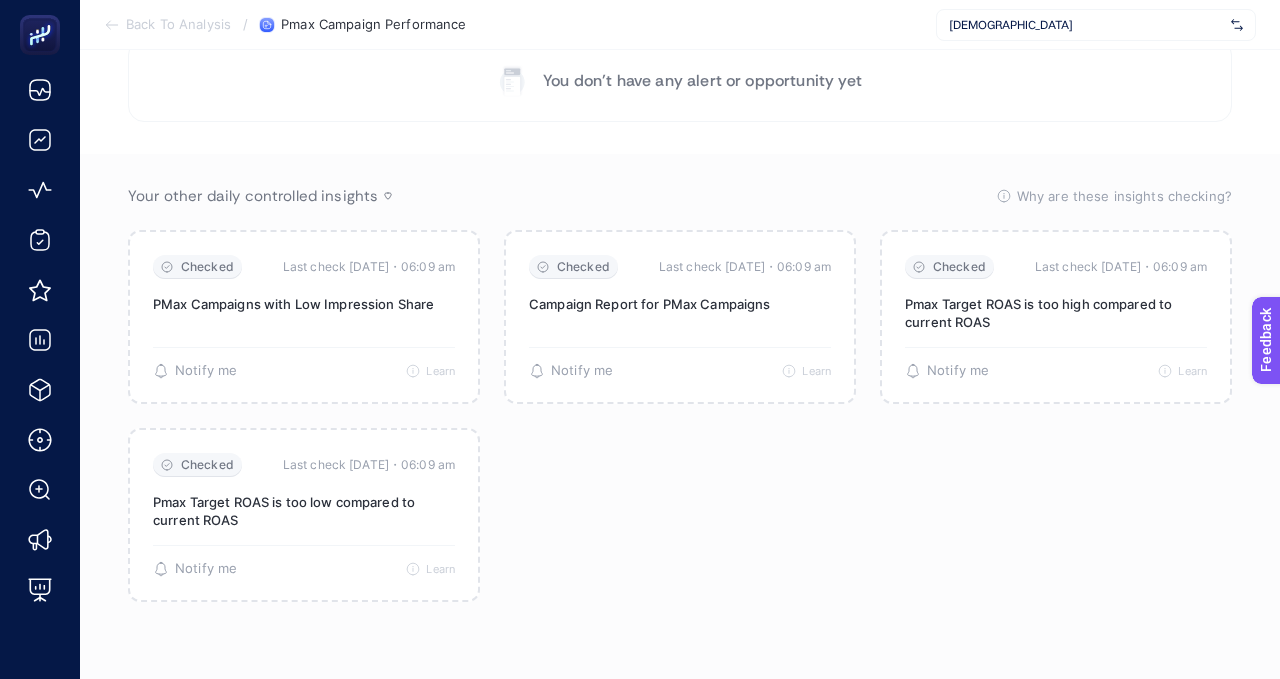 click 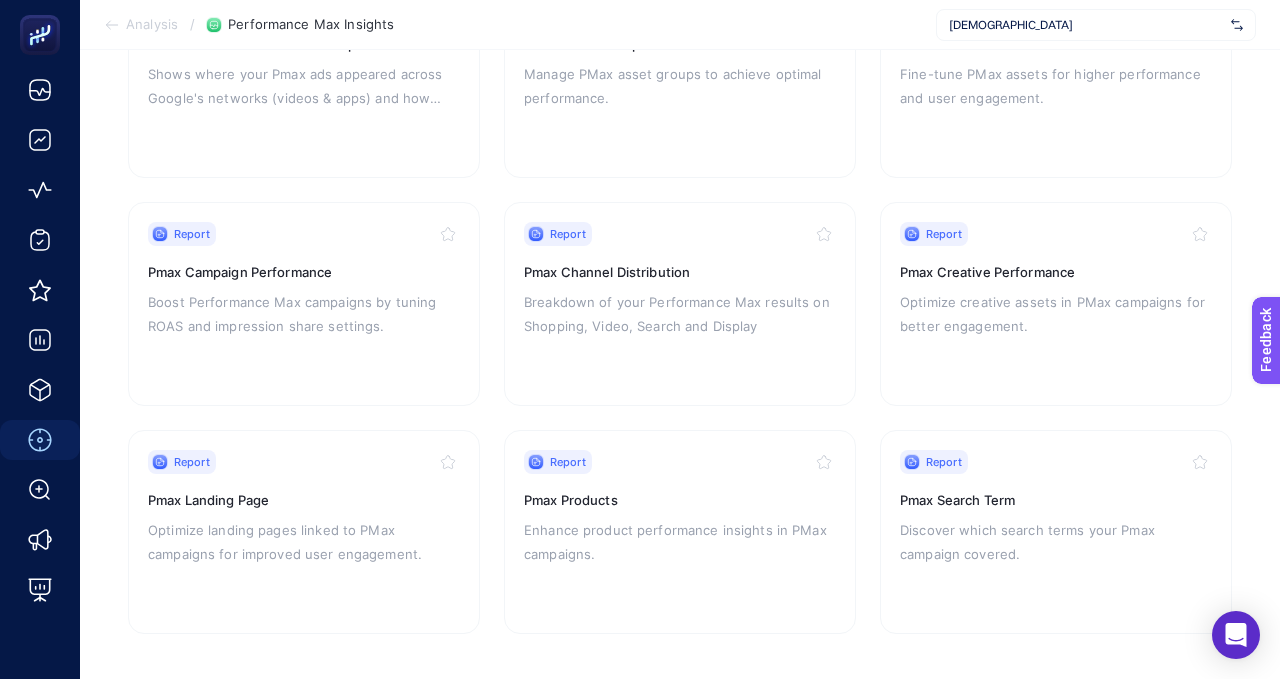 scroll, scrollTop: 300, scrollLeft: 0, axis: vertical 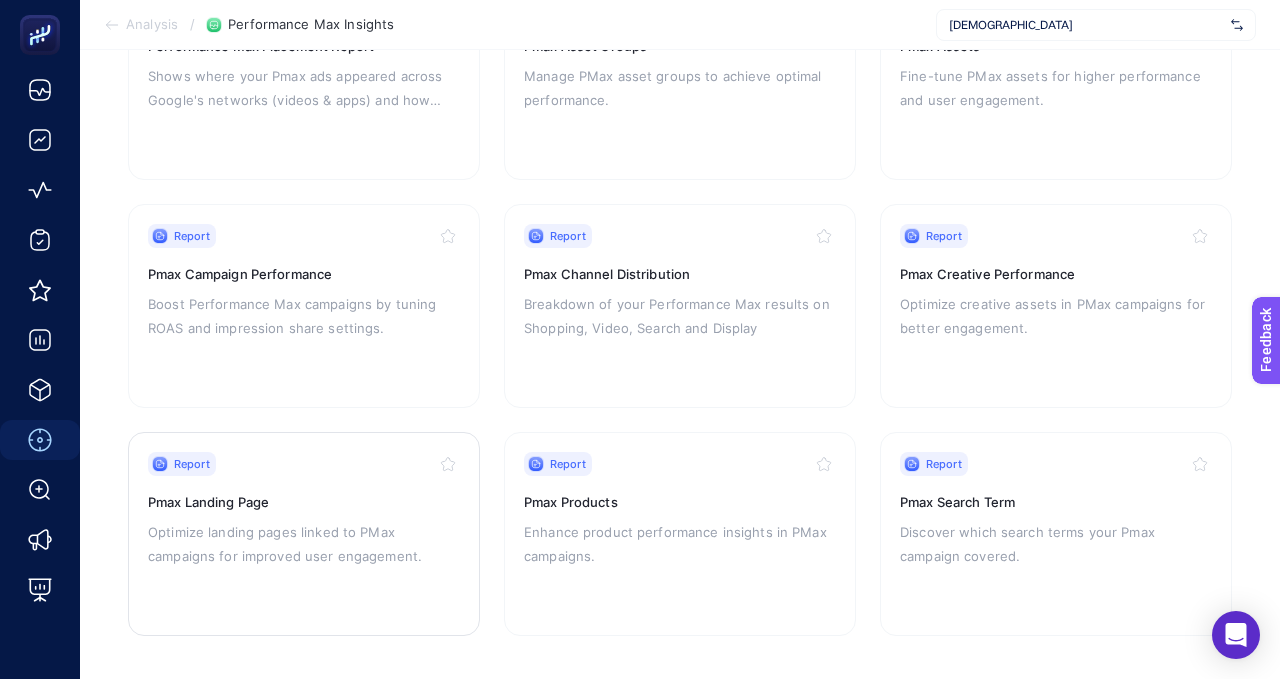 click on "Pmax Landing Page" at bounding box center [304, 502] 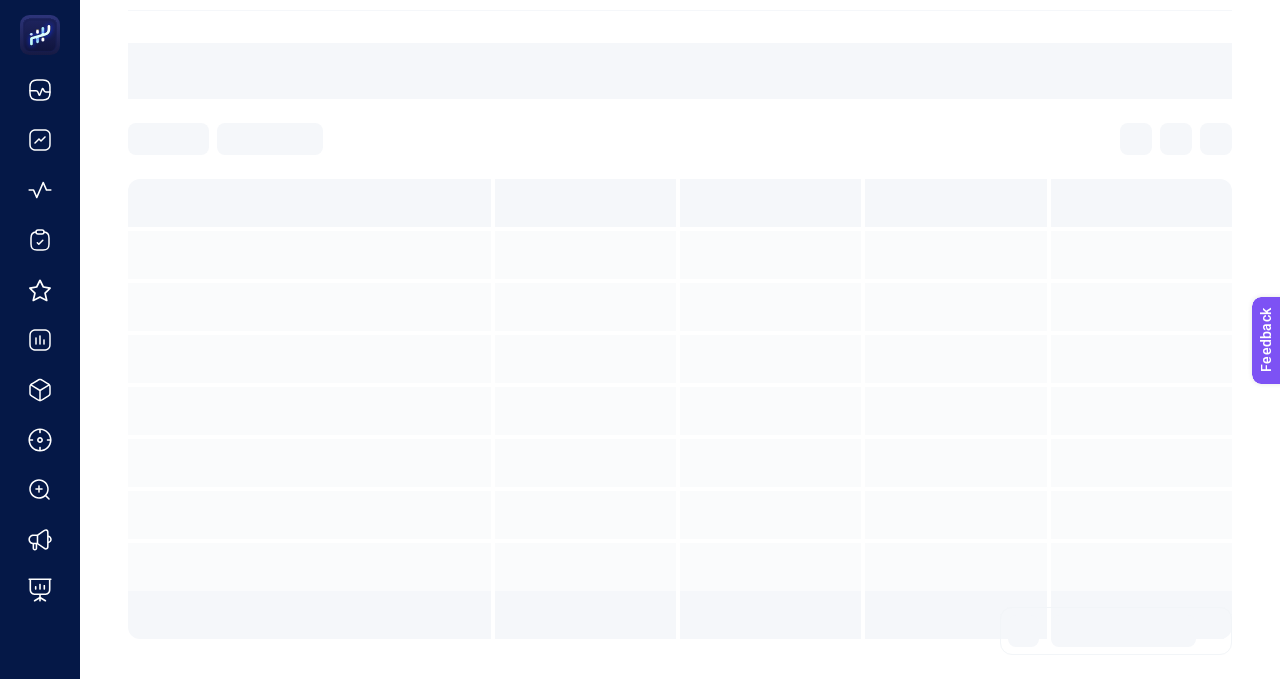 scroll, scrollTop: 210, scrollLeft: 0, axis: vertical 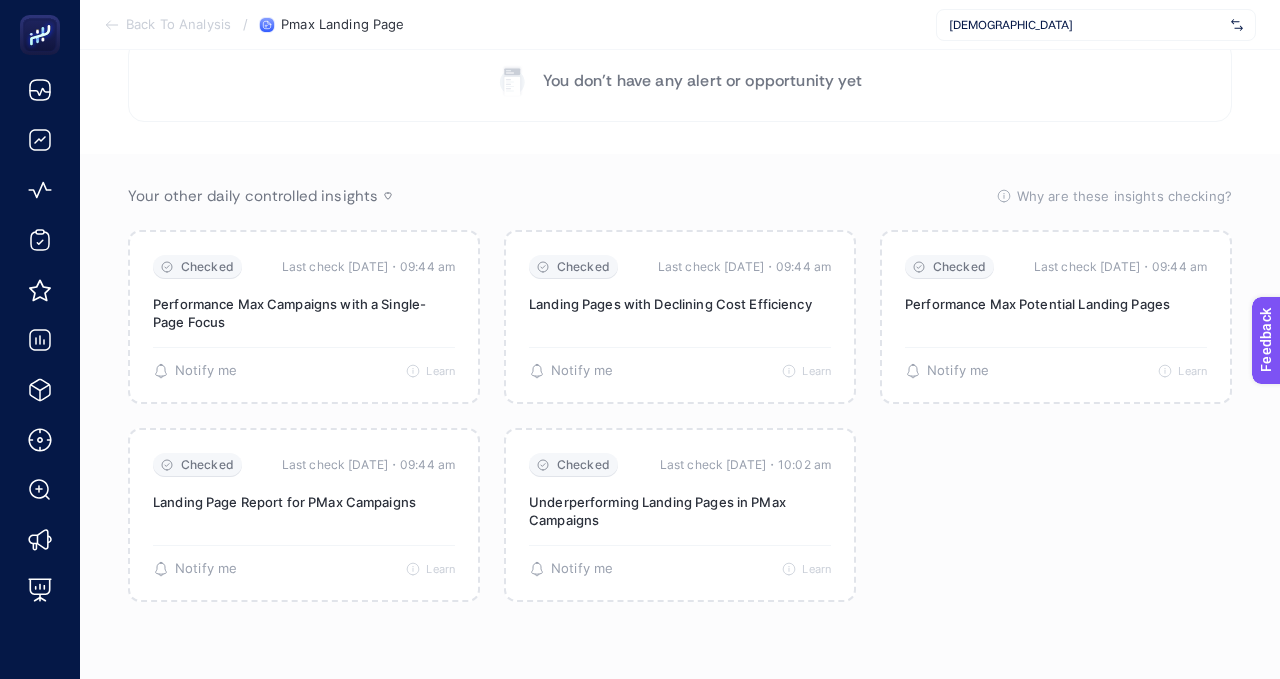 click 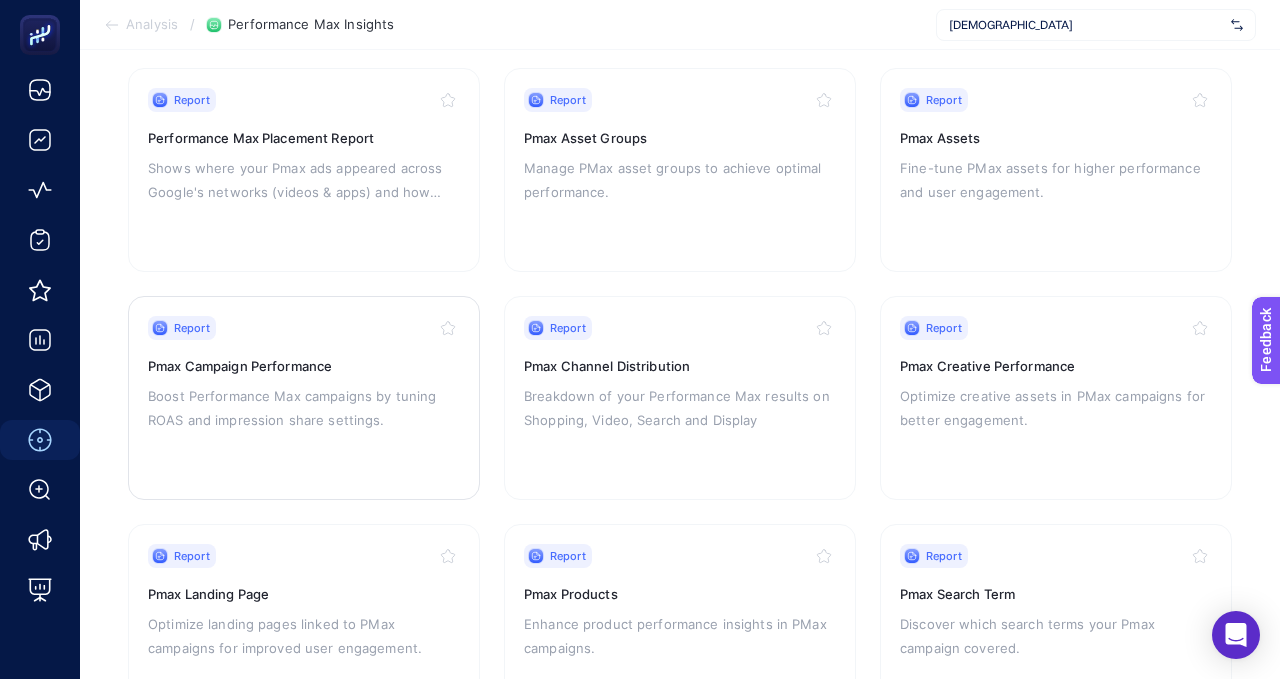 scroll, scrollTop: 216, scrollLeft: 0, axis: vertical 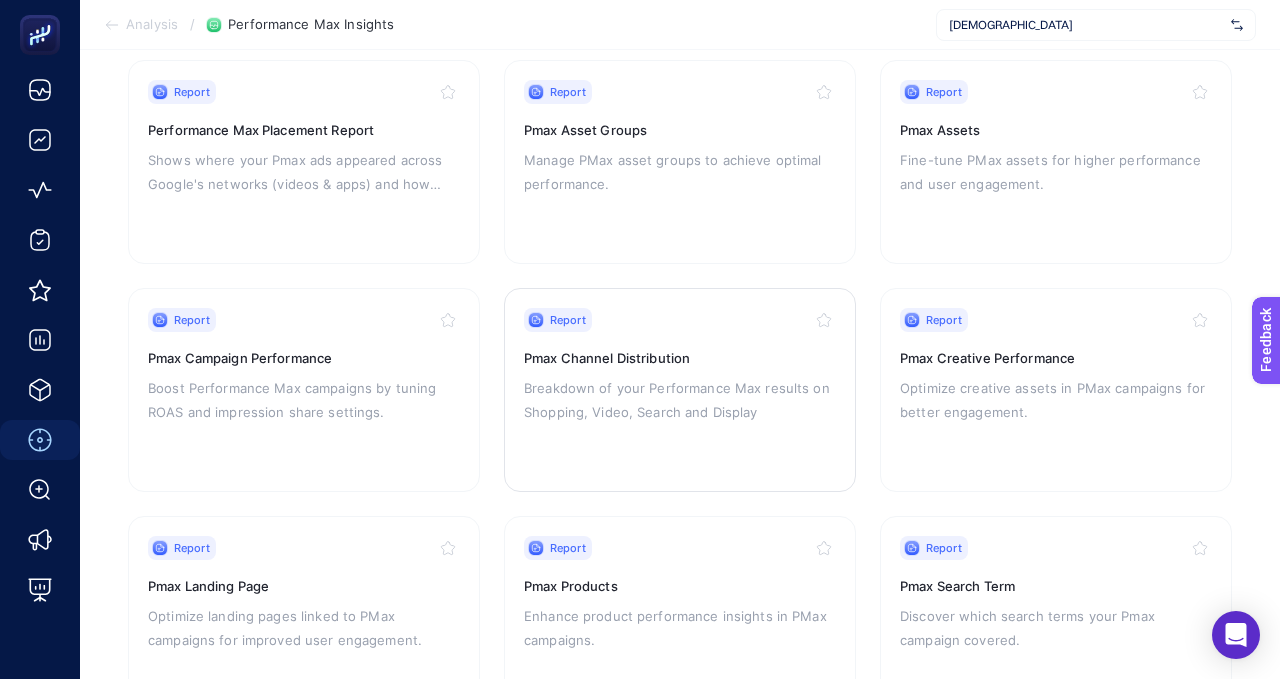 click on "Pmax Channel Distribution" at bounding box center (680, 358) 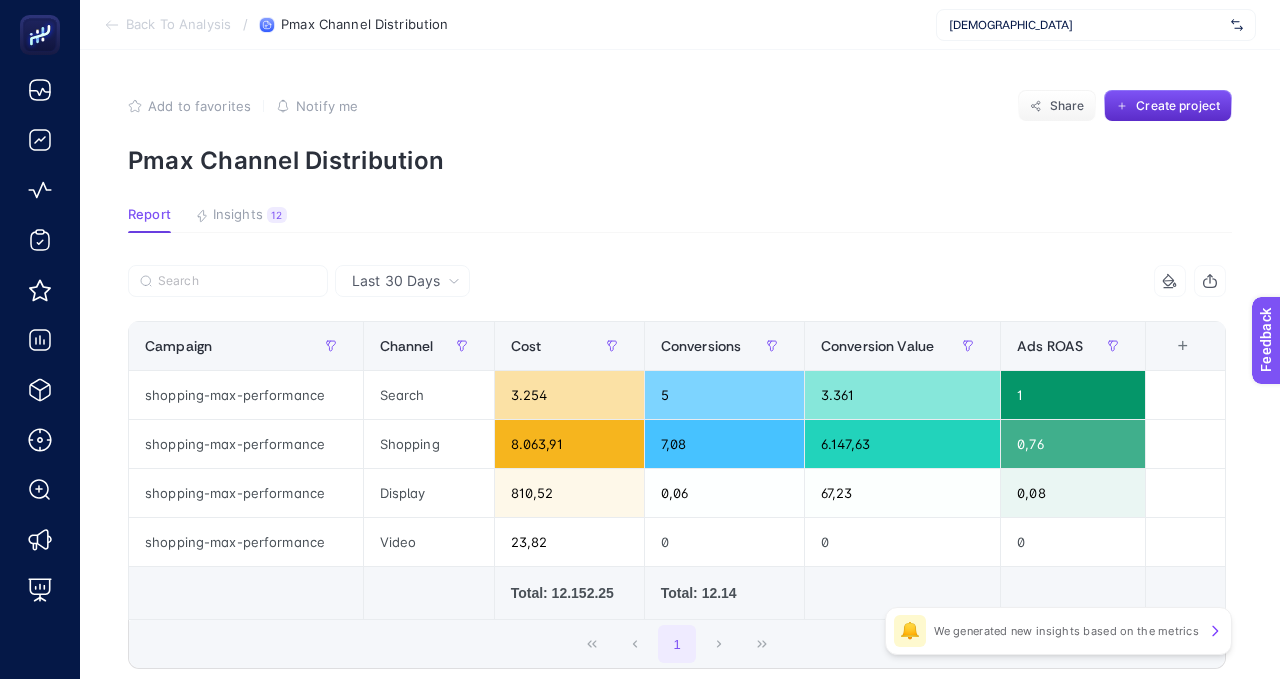 scroll, scrollTop: 150, scrollLeft: 0, axis: vertical 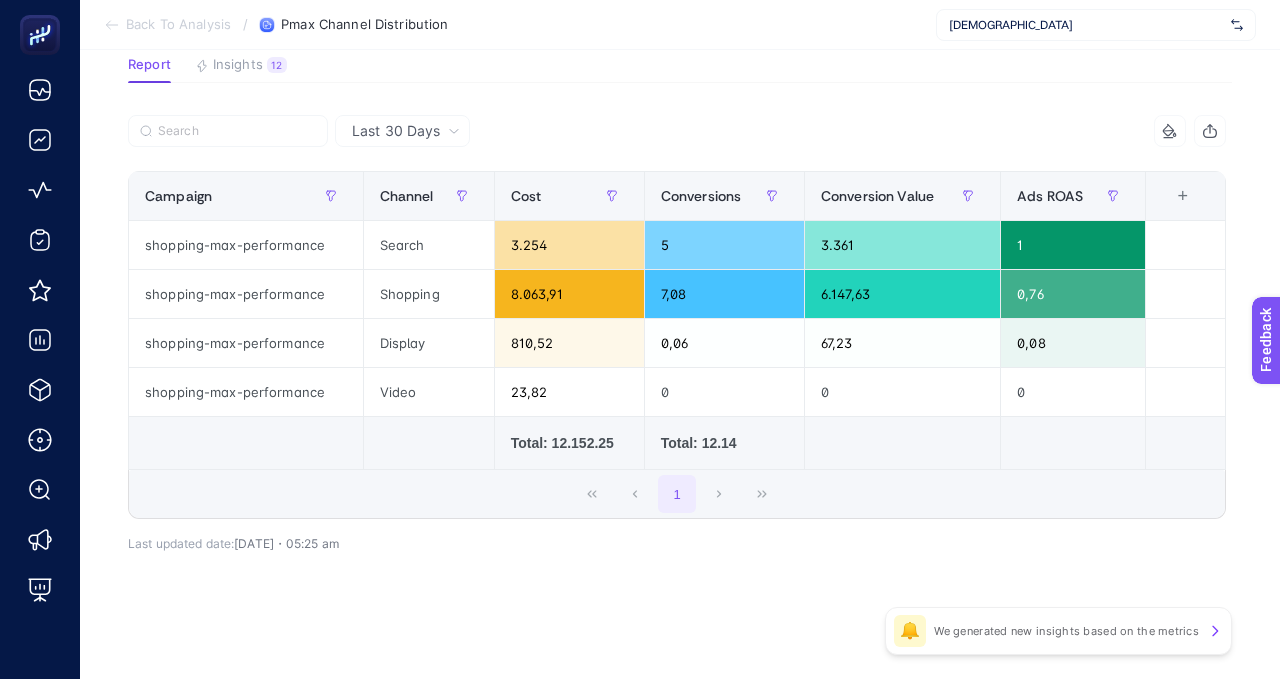 click on "Back To Analysis / Pmax Channel Distribution Dionesse" 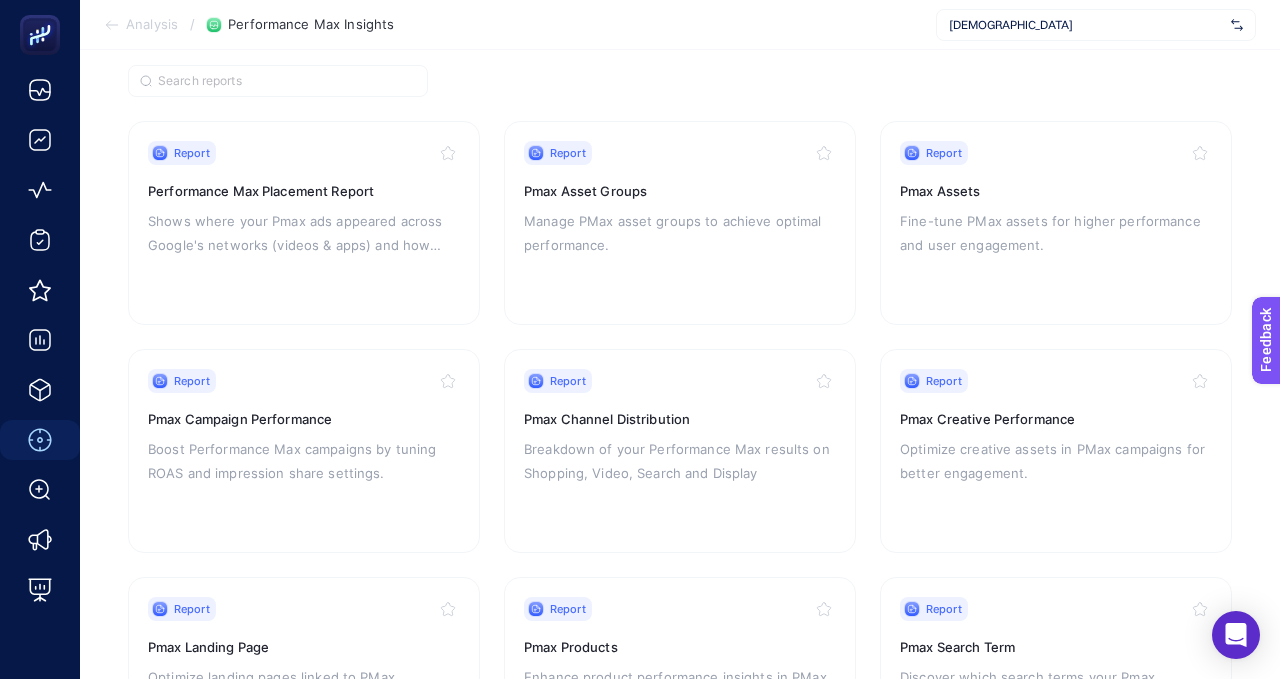 scroll, scrollTop: 153, scrollLeft: 0, axis: vertical 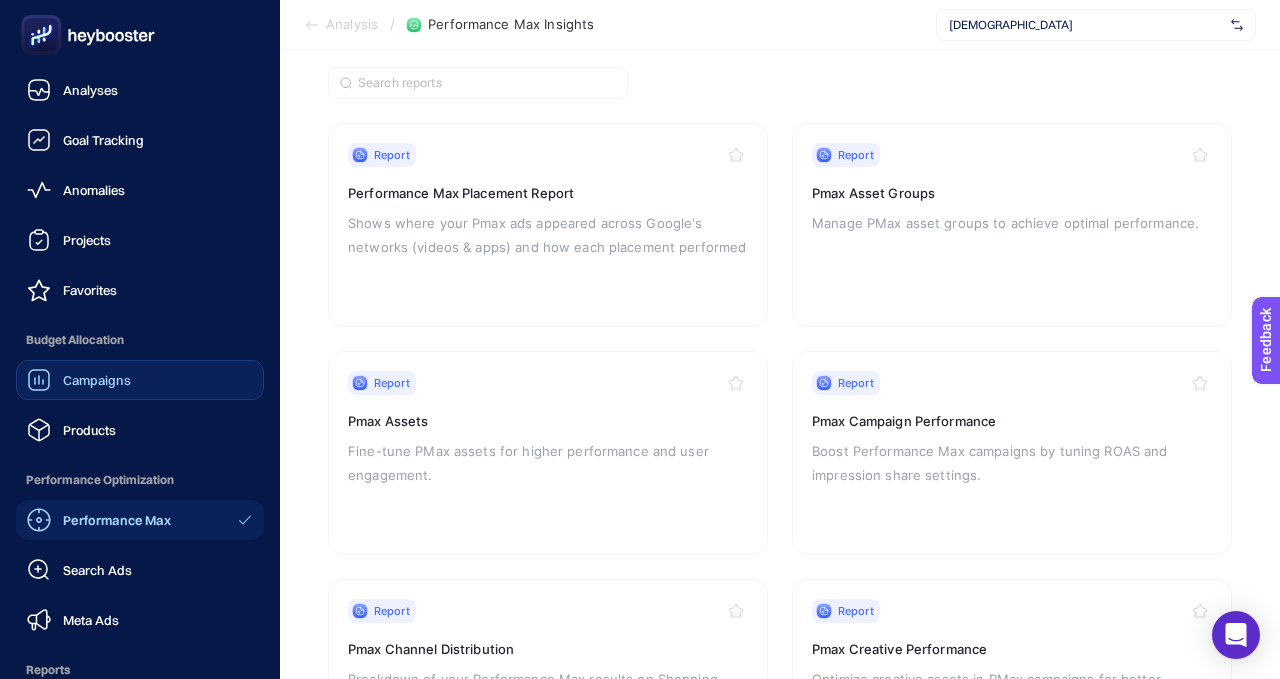 click on "Campaigns" at bounding box center (97, 380) 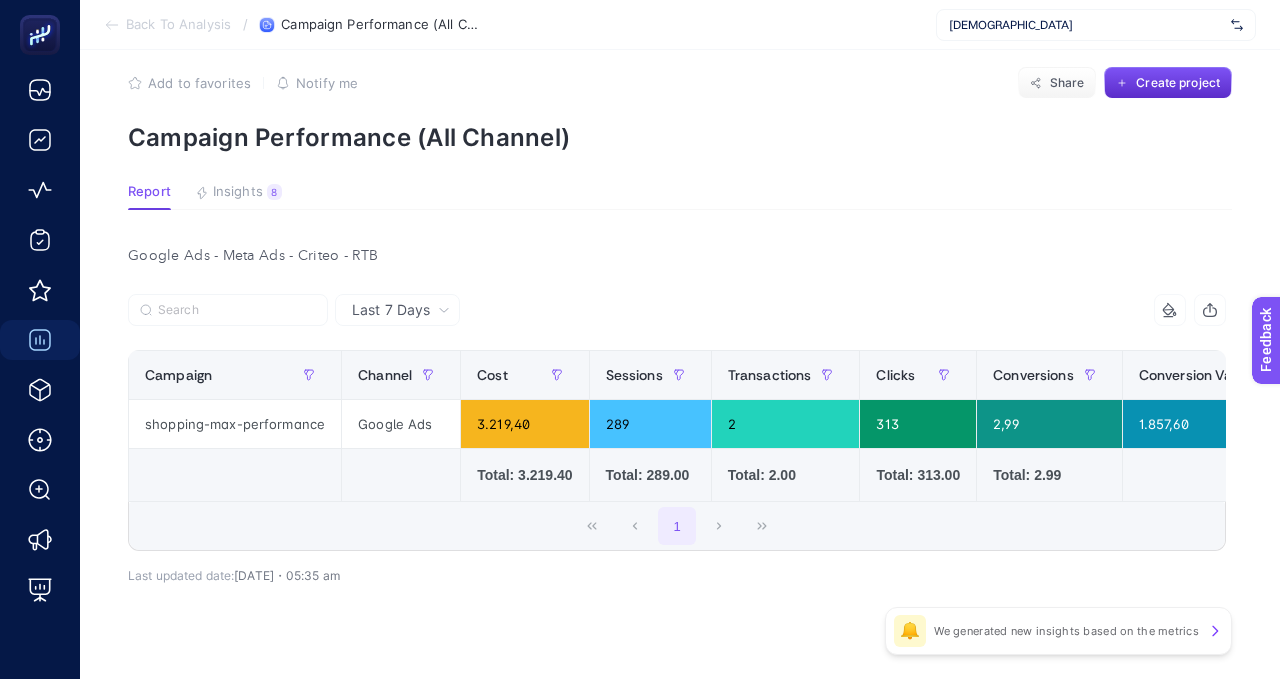 scroll, scrollTop: 0, scrollLeft: 0, axis: both 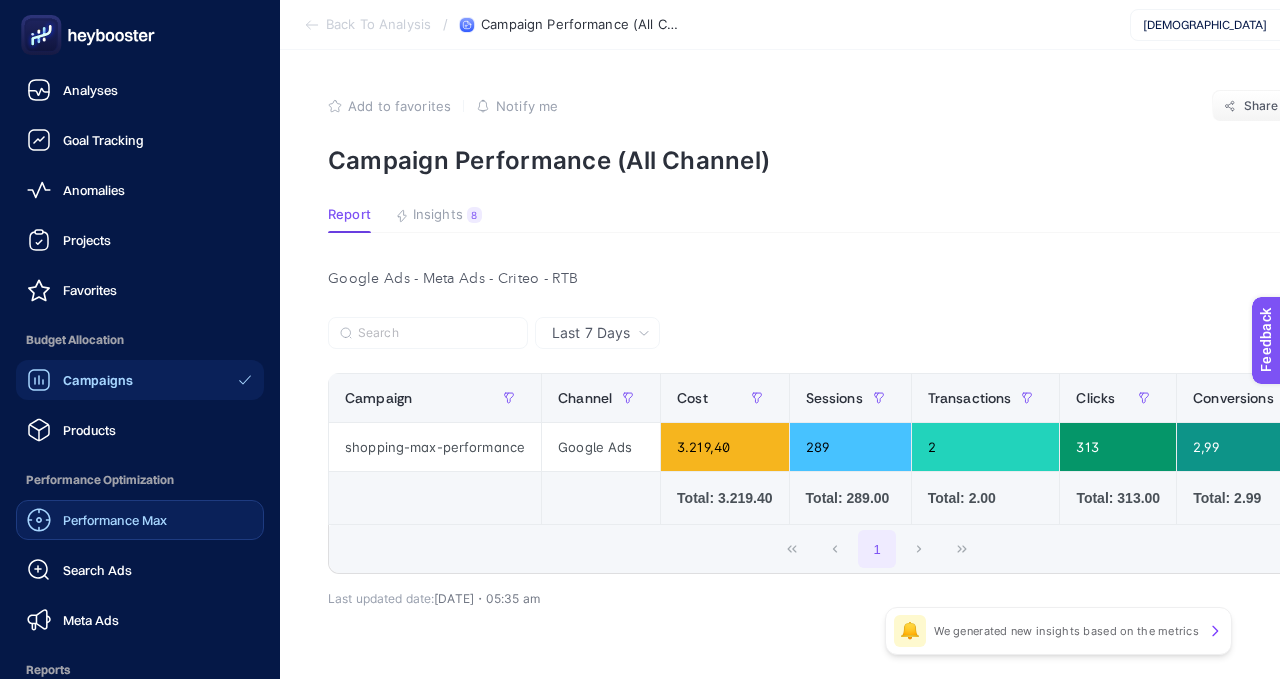 click on "Performance Max" at bounding box center (115, 520) 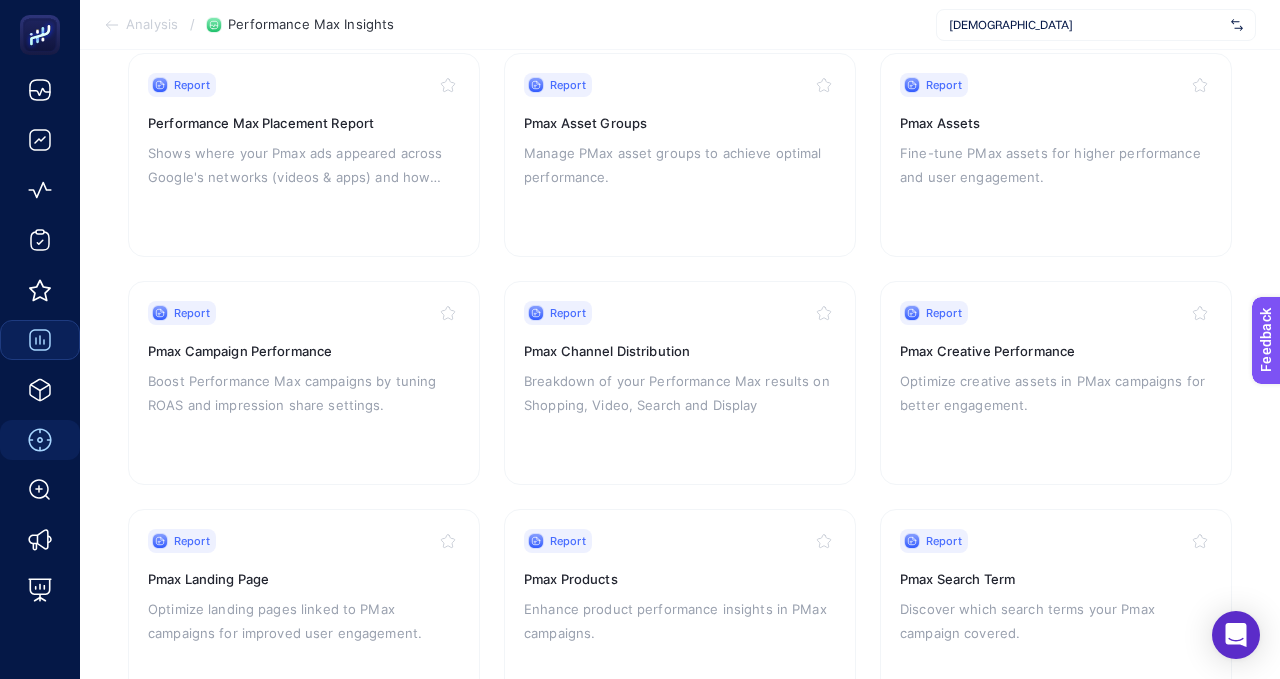 scroll, scrollTop: 302, scrollLeft: 0, axis: vertical 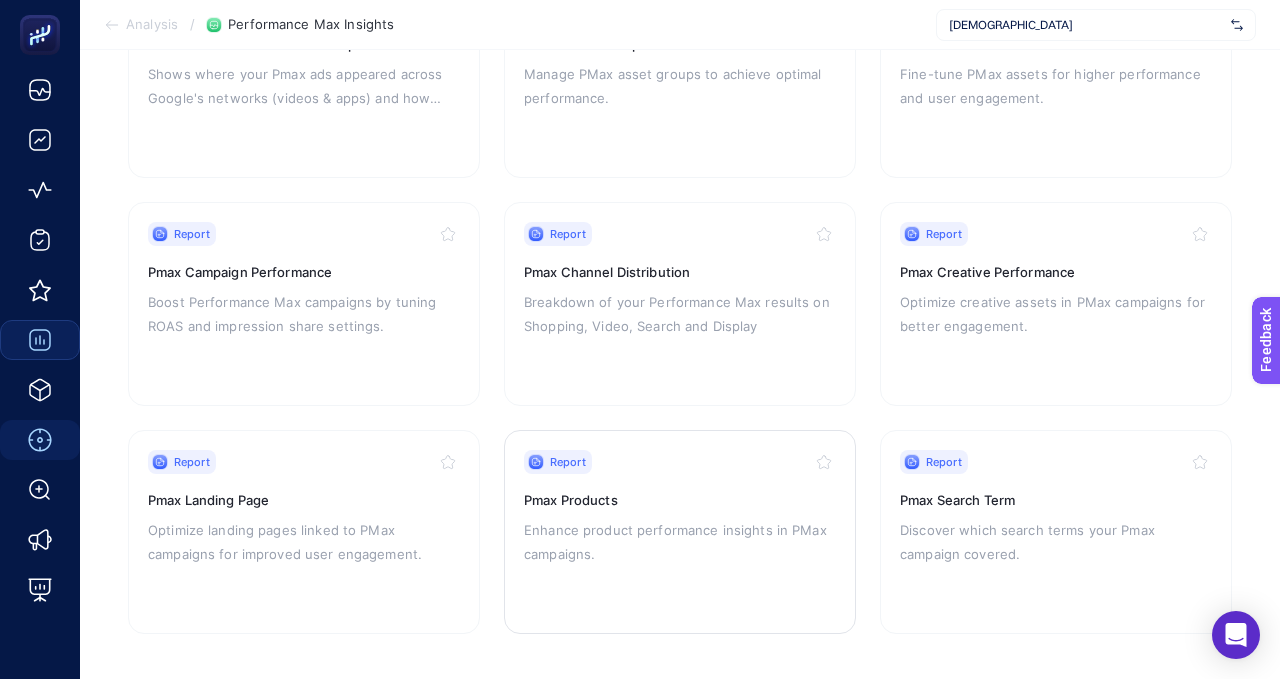 click on "Pmax Products" at bounding box center (680, 500) 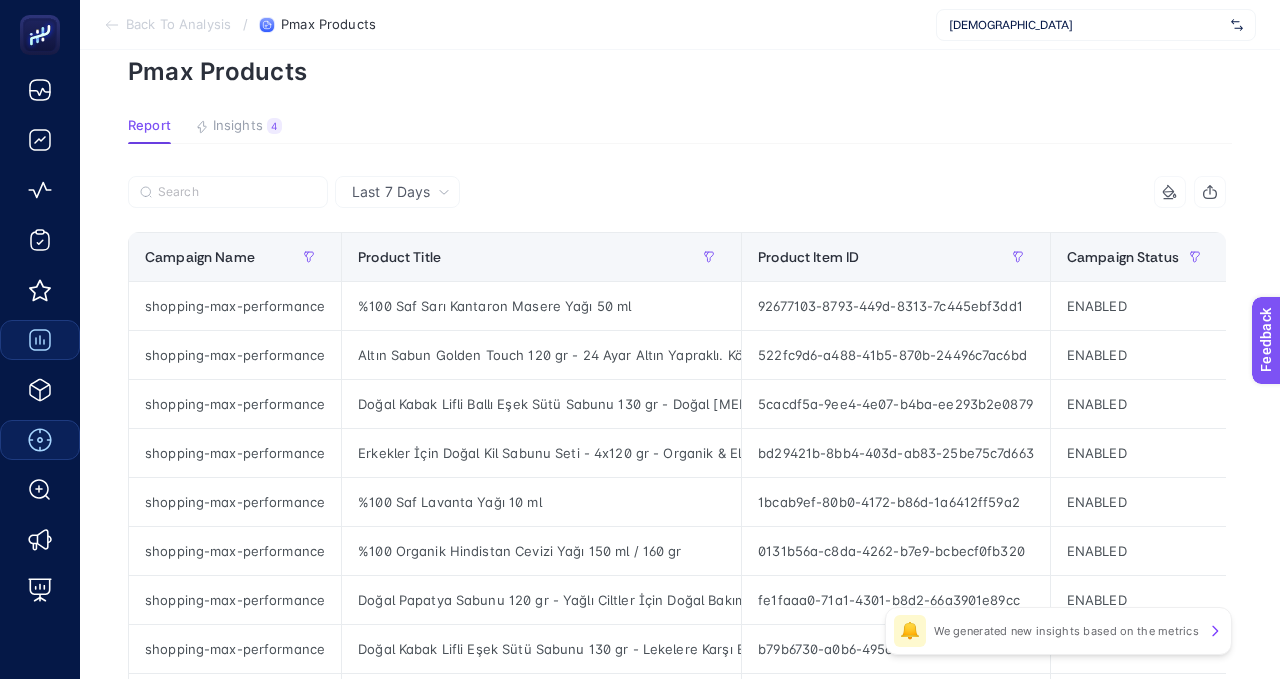 scroll, scrollTop: 0, scrollLeft: 0, axis: both 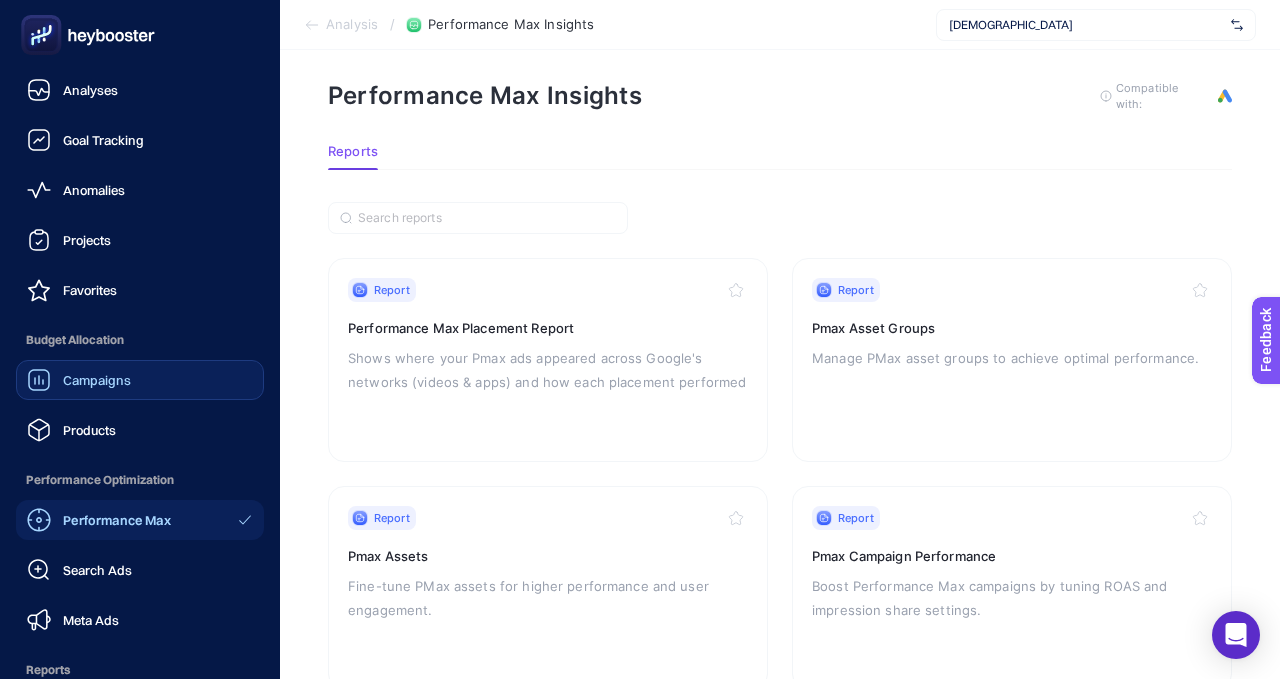 click on "Campaigns" at bounding box center [97, 380] 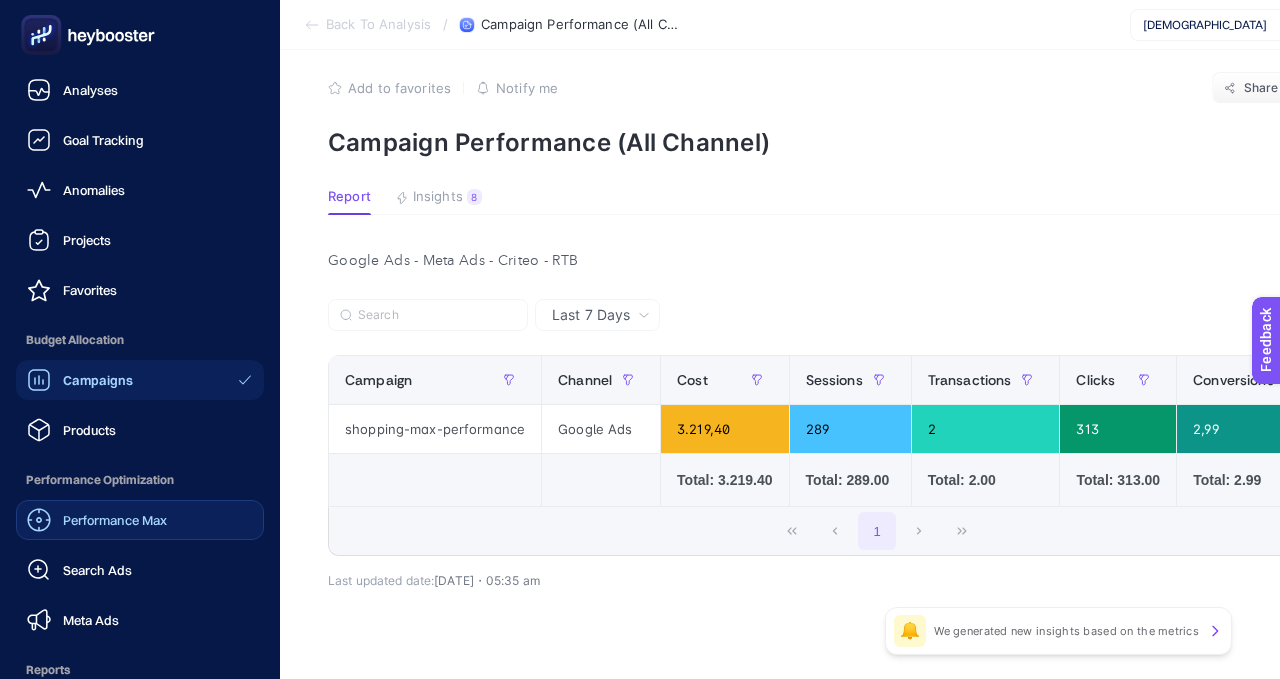 scroll, scrollTop: 0, scrollLeft: 0, axis: both 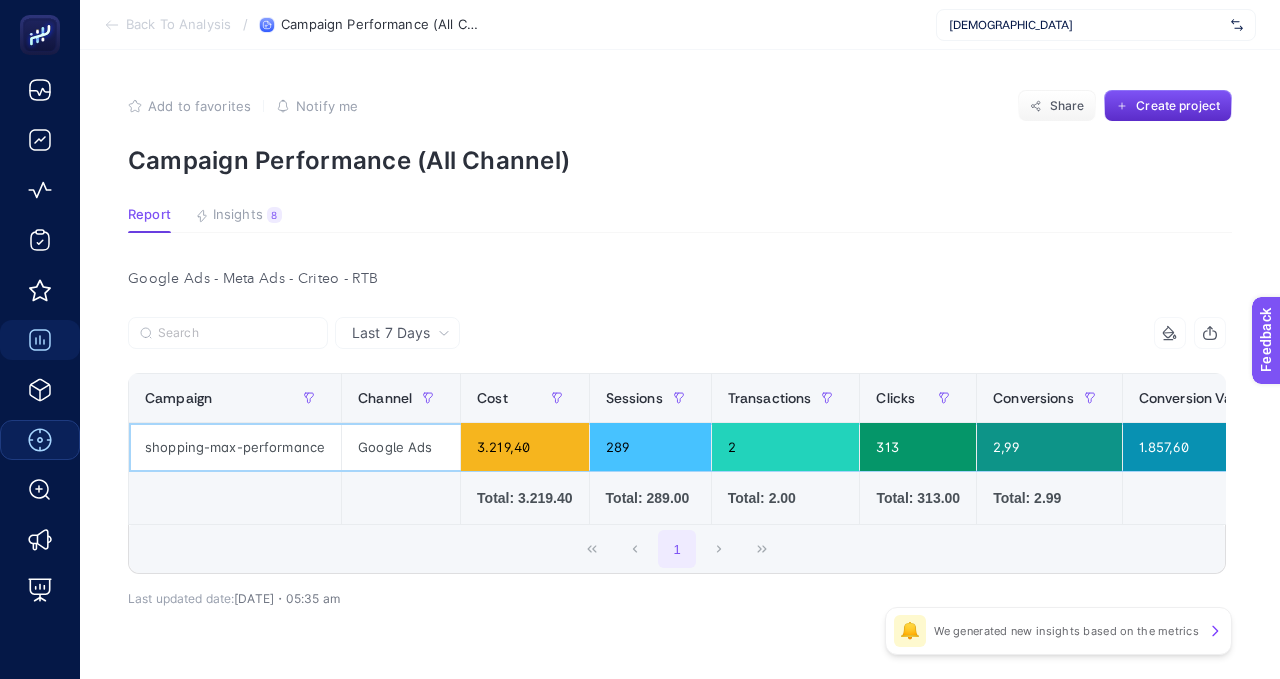 click on "shopping-max-performance" 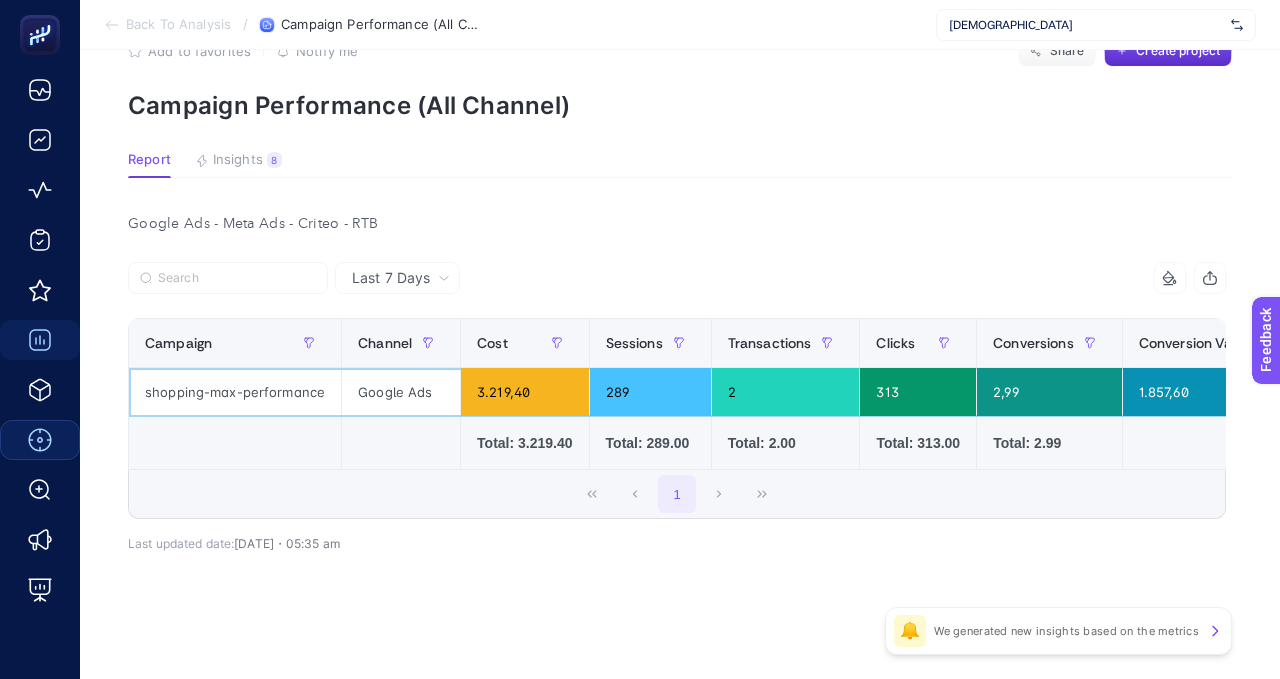 scroll, scrollTop: 0, scrollLeft: 0, axis: both 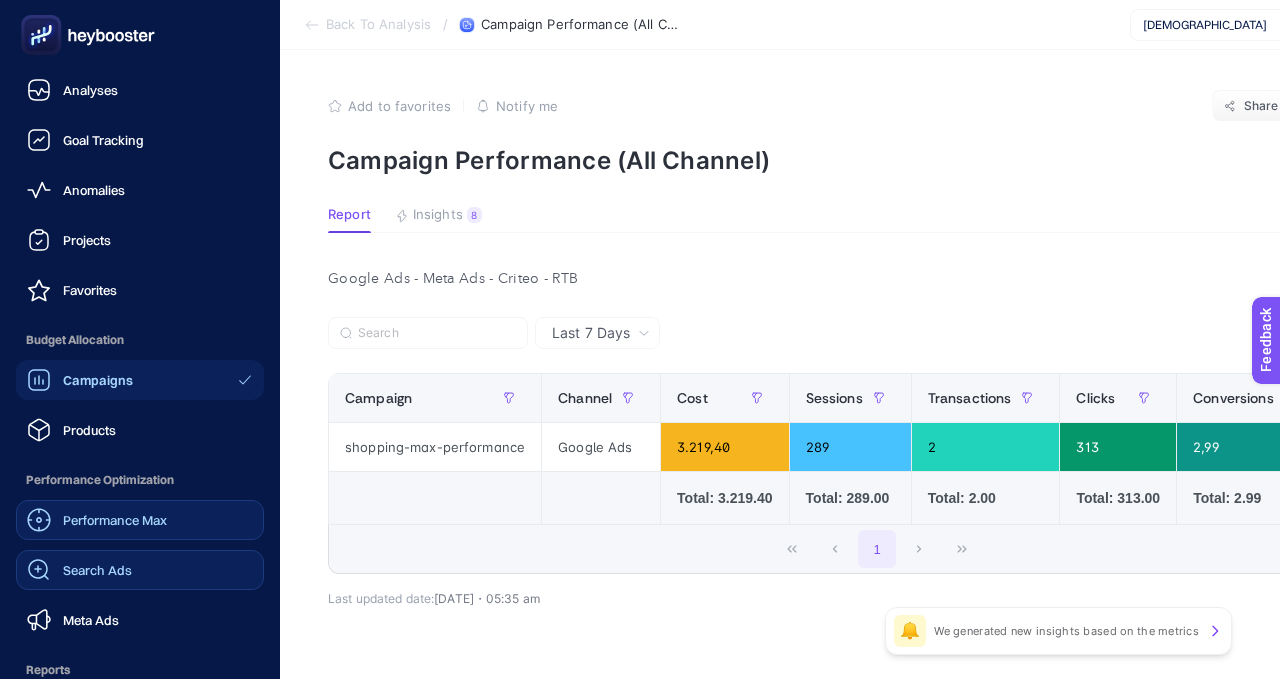 click on "Search Ads" at bounding box center (79, 570) 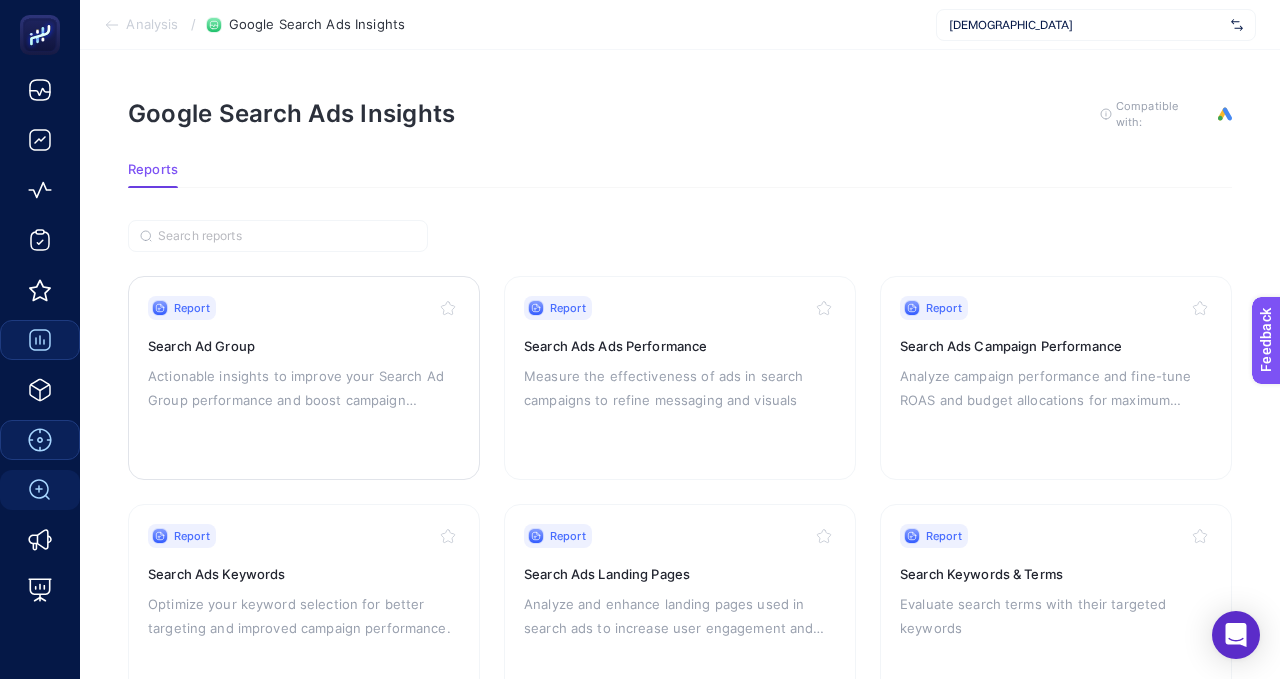 click on "Search Ad Group" at bounding box center [304, 346] 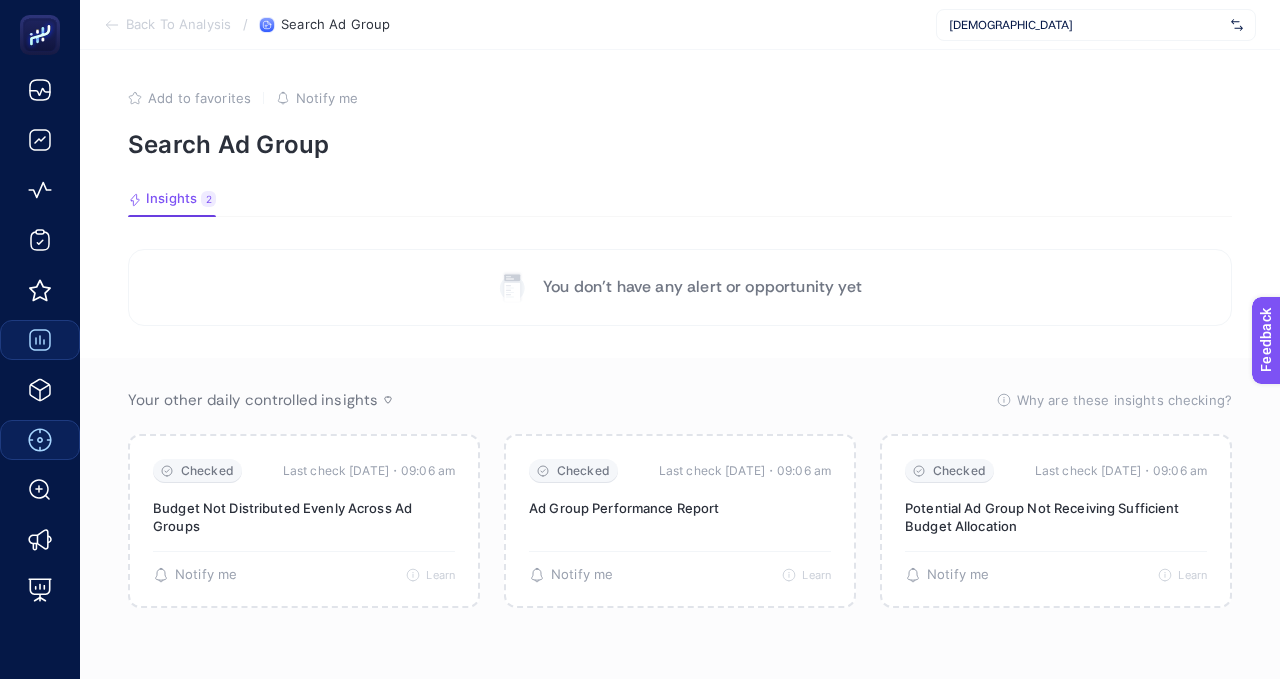 scroll, scrollTop: 12, scrollLeft: 0, axis: vertical 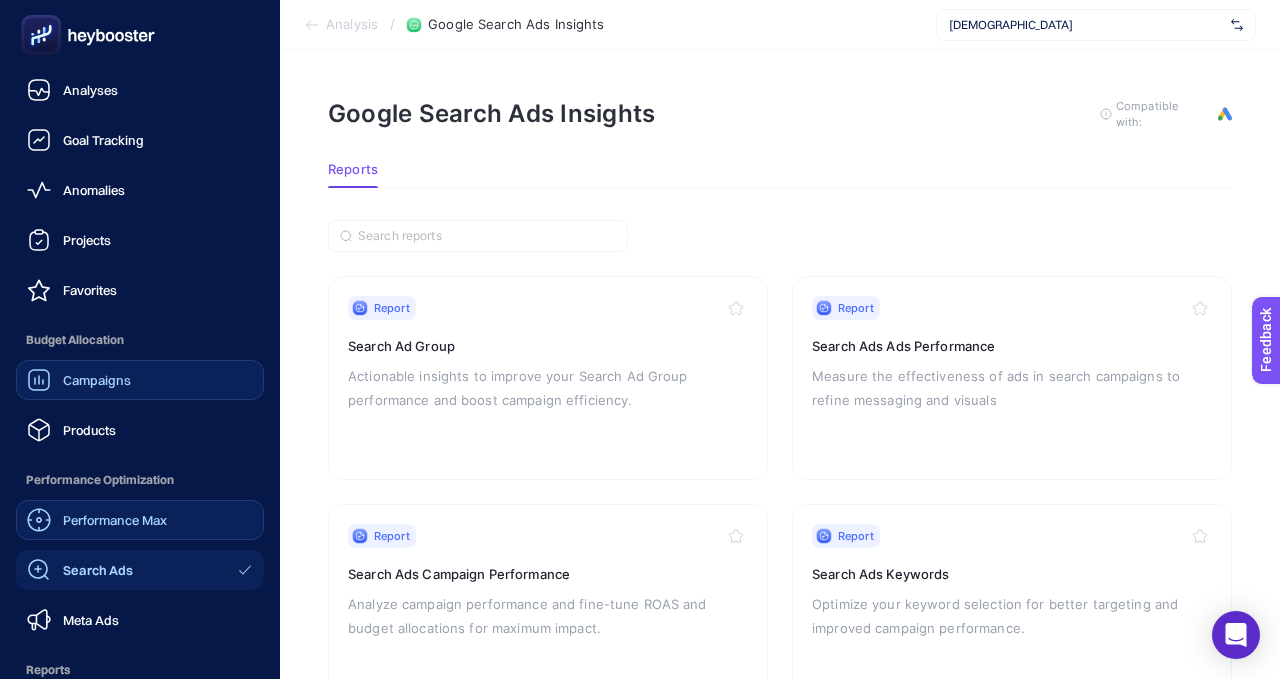 click on "Performance Max" 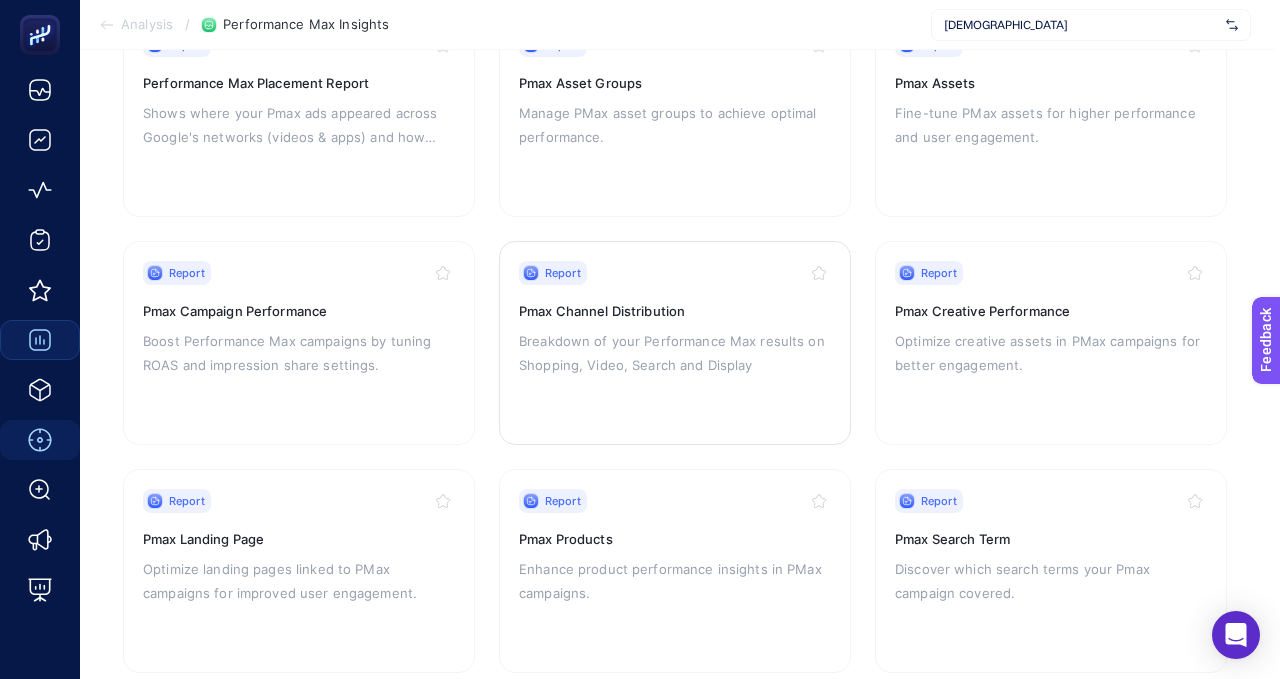 scroll, scrollTop: 261, scrollLeft: 5, axis: both 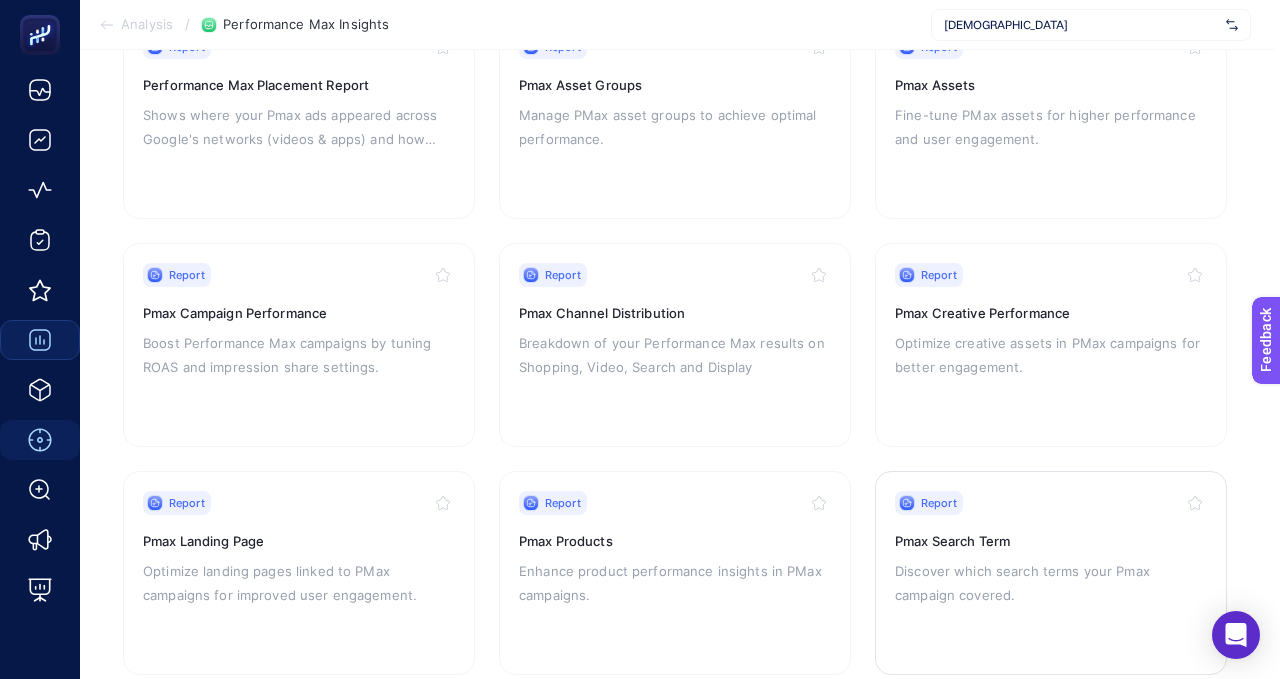 click on "Discover which search terms your Pmax campaign covered." at bounding box center (1051, 583) 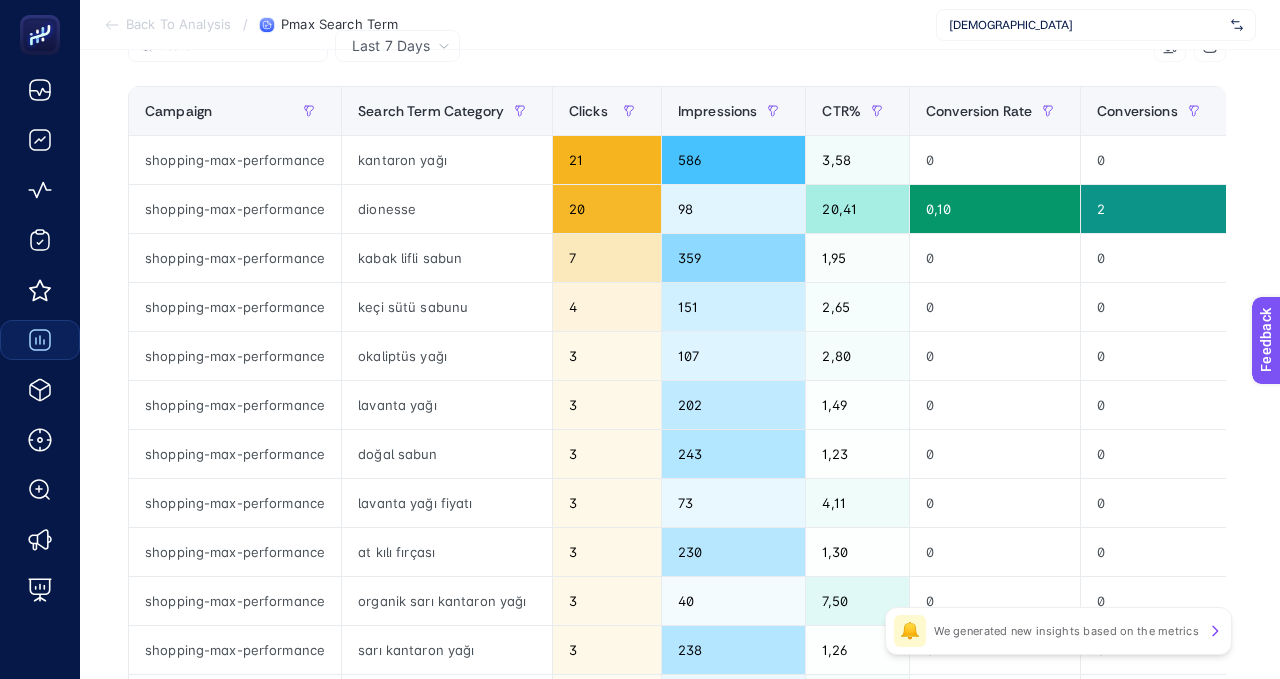 scroll, scrollTop: 234, scrollLeft: 0, axis: vertical 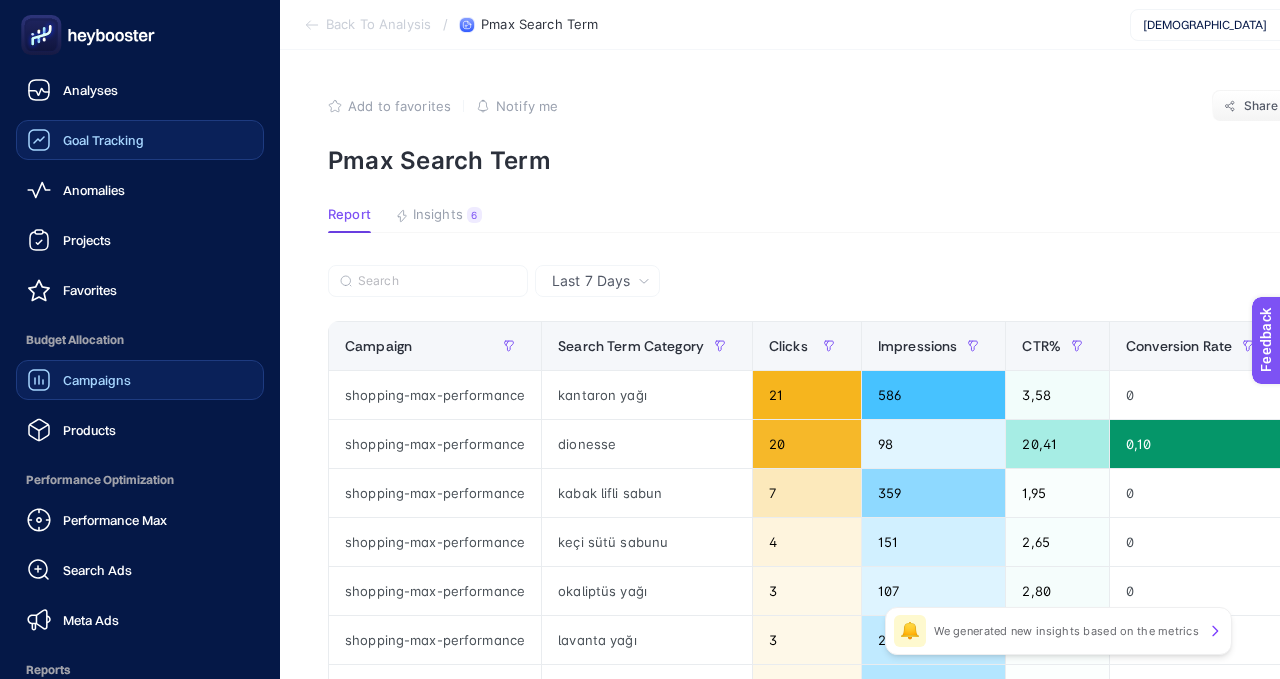 click on "Goal Tracking" at bounding box center [103, 140] 